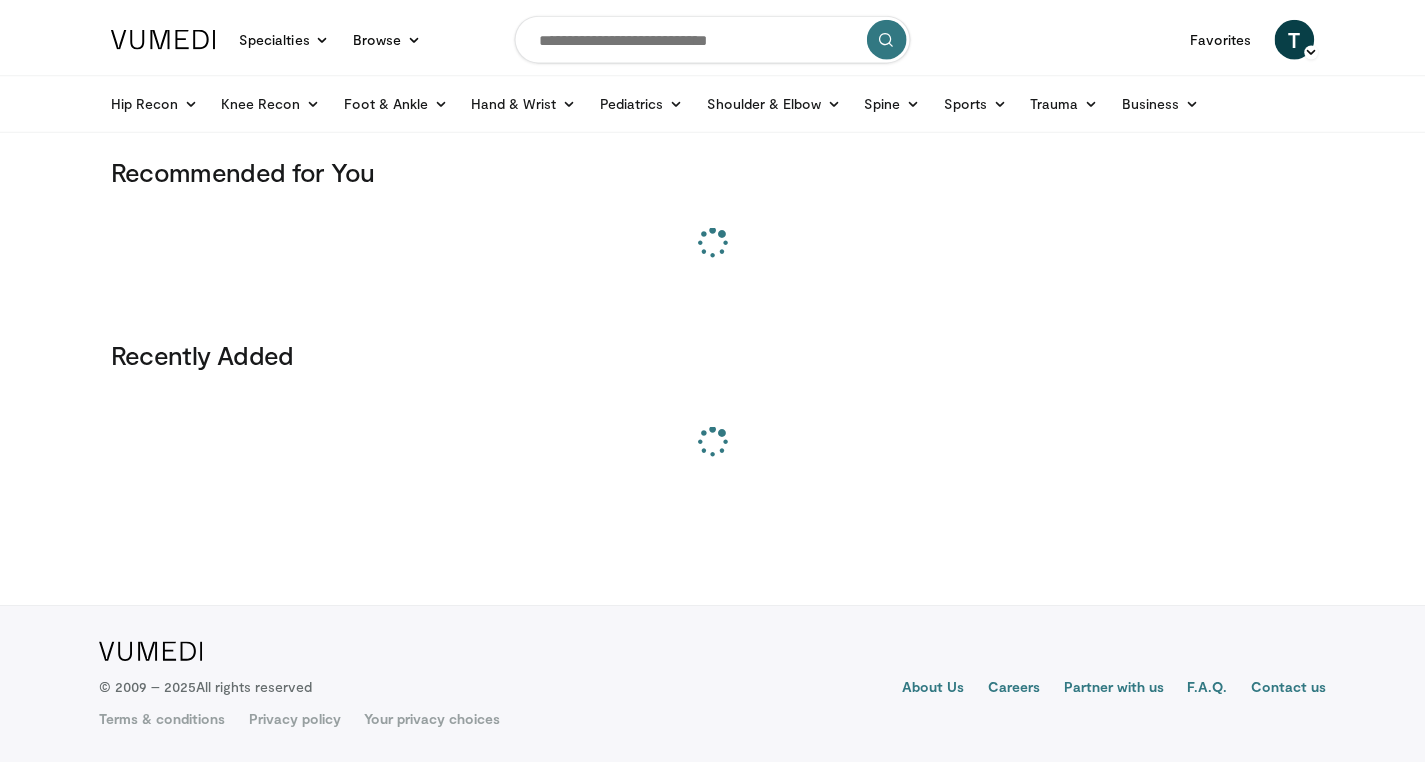 scroll, scrollTop: 0, scrollLeft: 0, axis: both 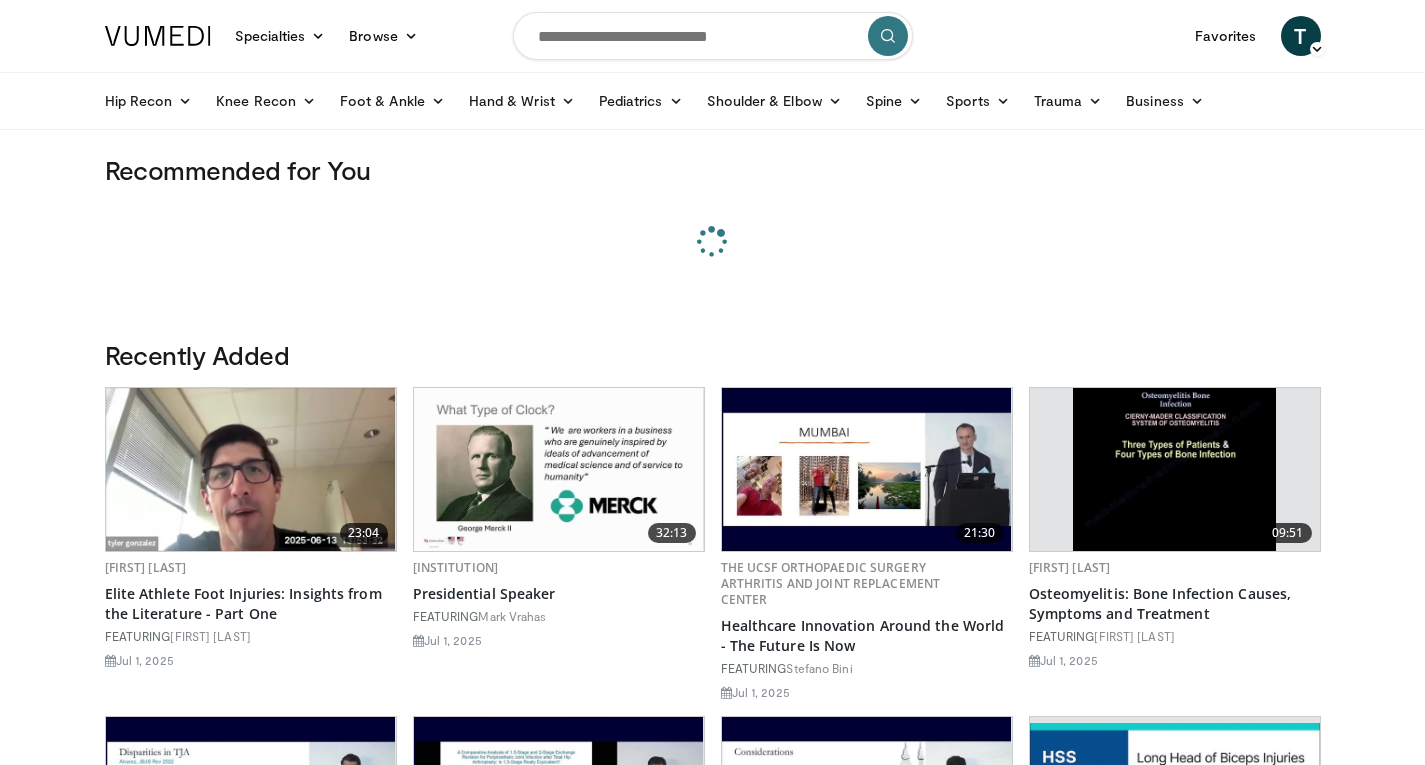 click at bounding box center [713, 36] 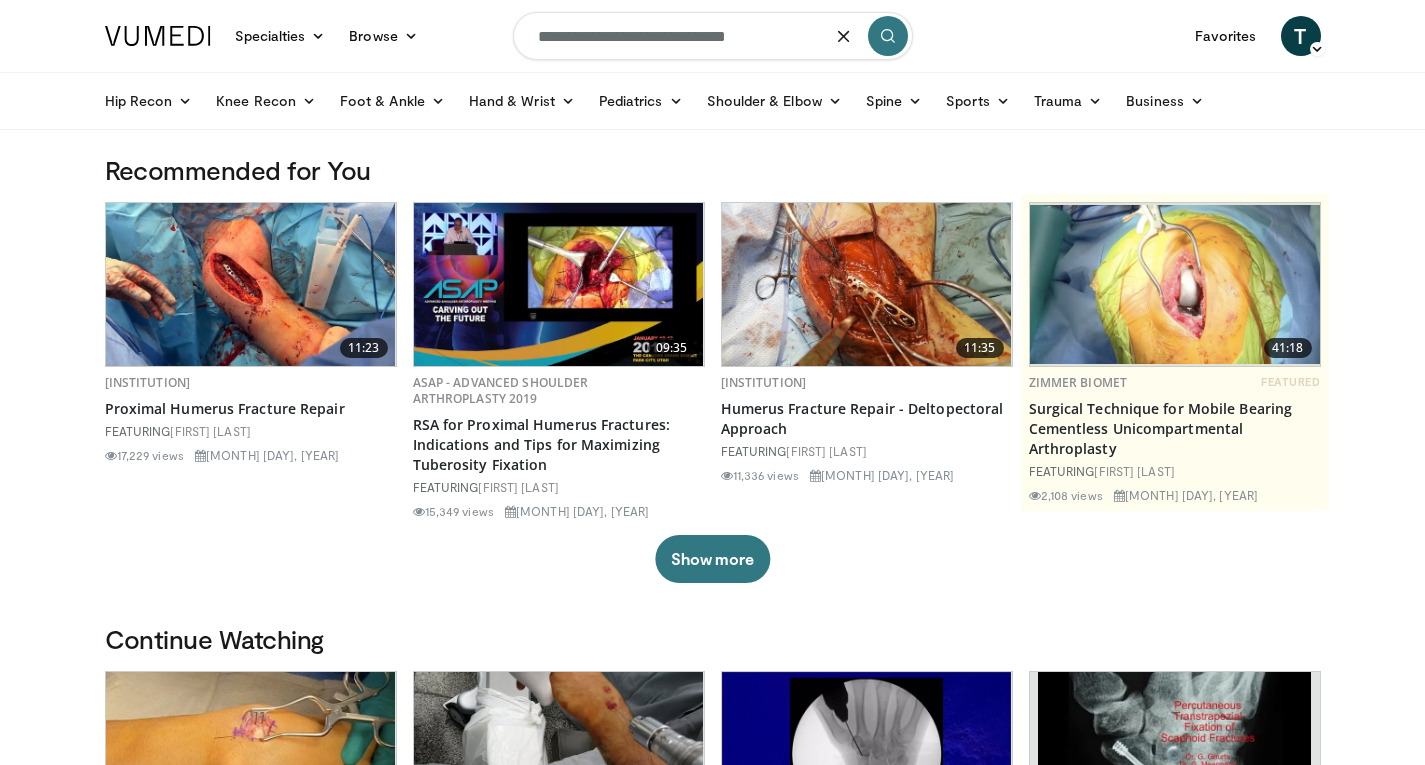type on "**********" 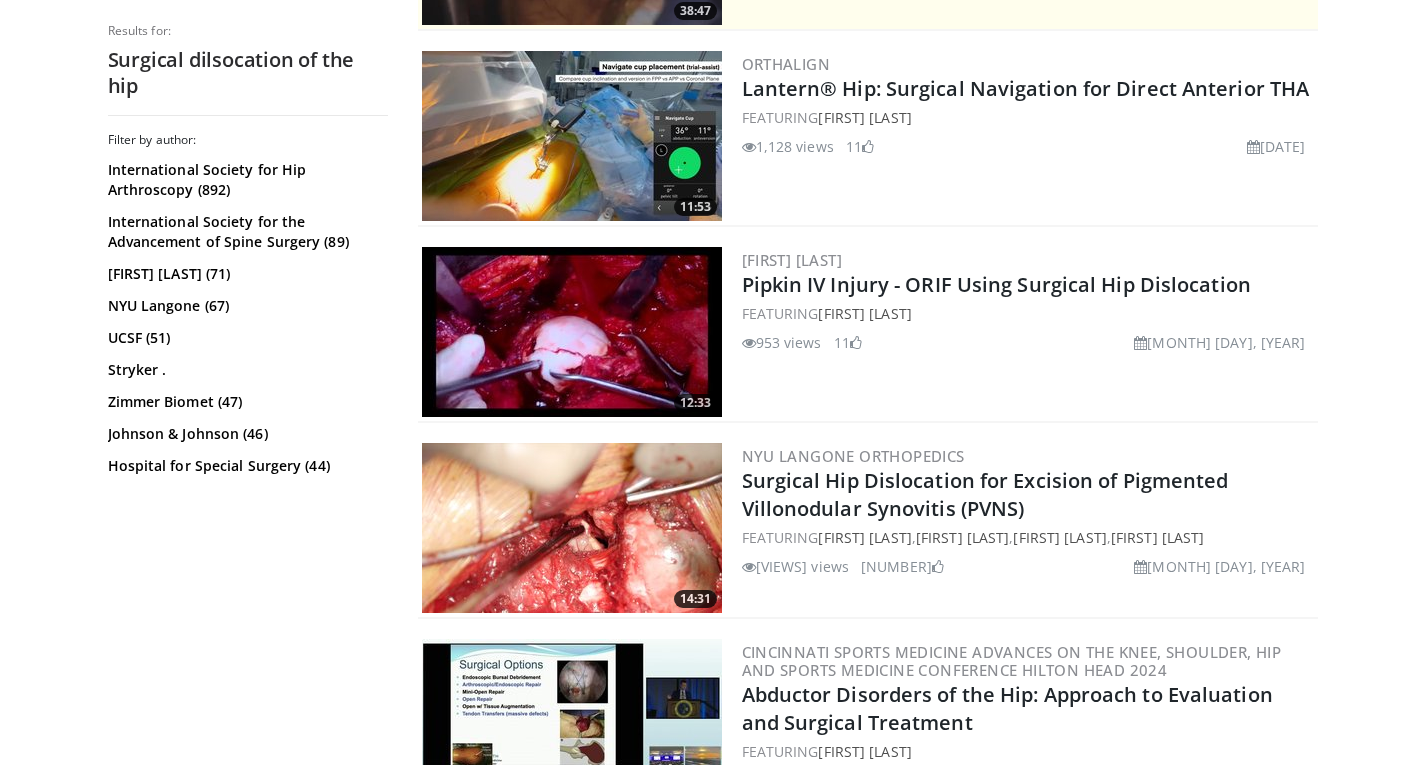 scroll, scrollTop: 568, scrollLeft: 0, axis: vertical 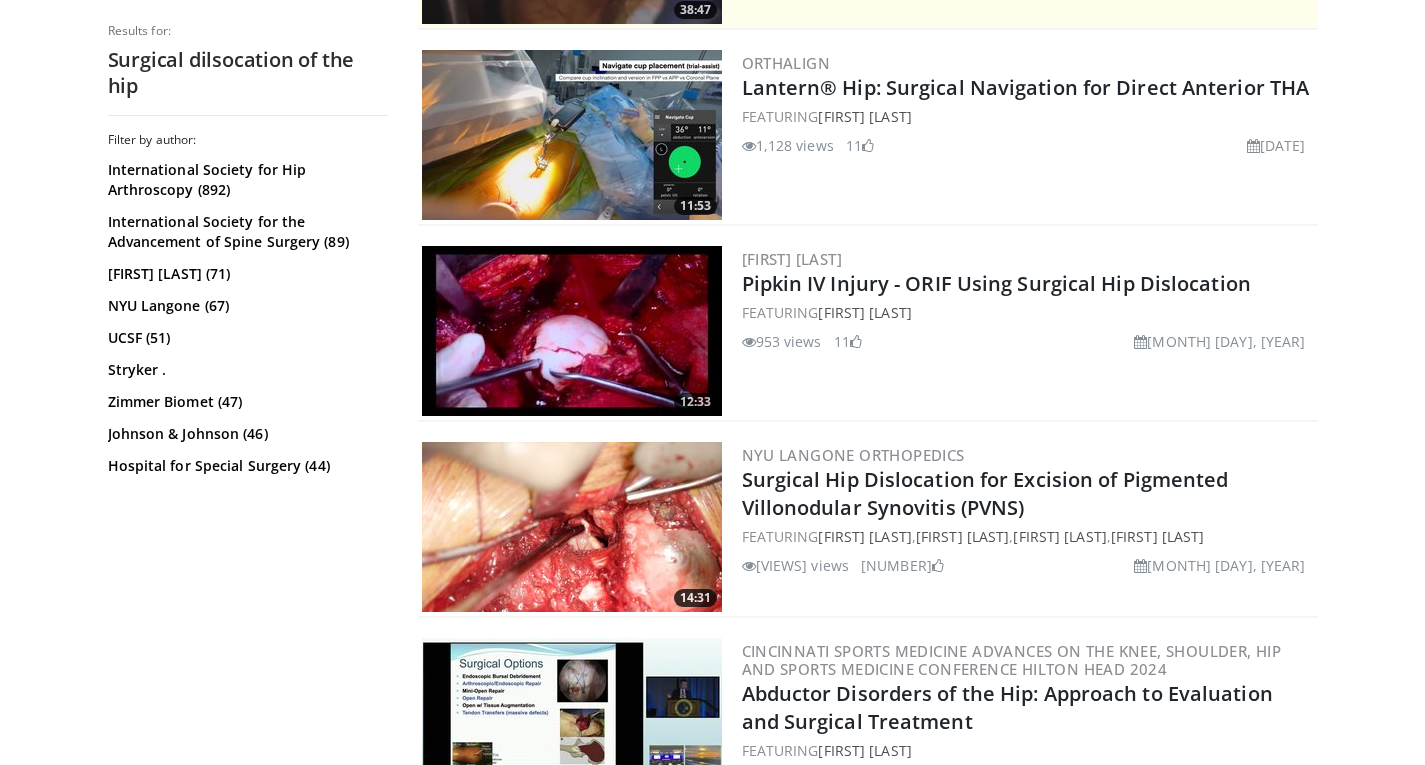 click at bounding box center (572, 331) 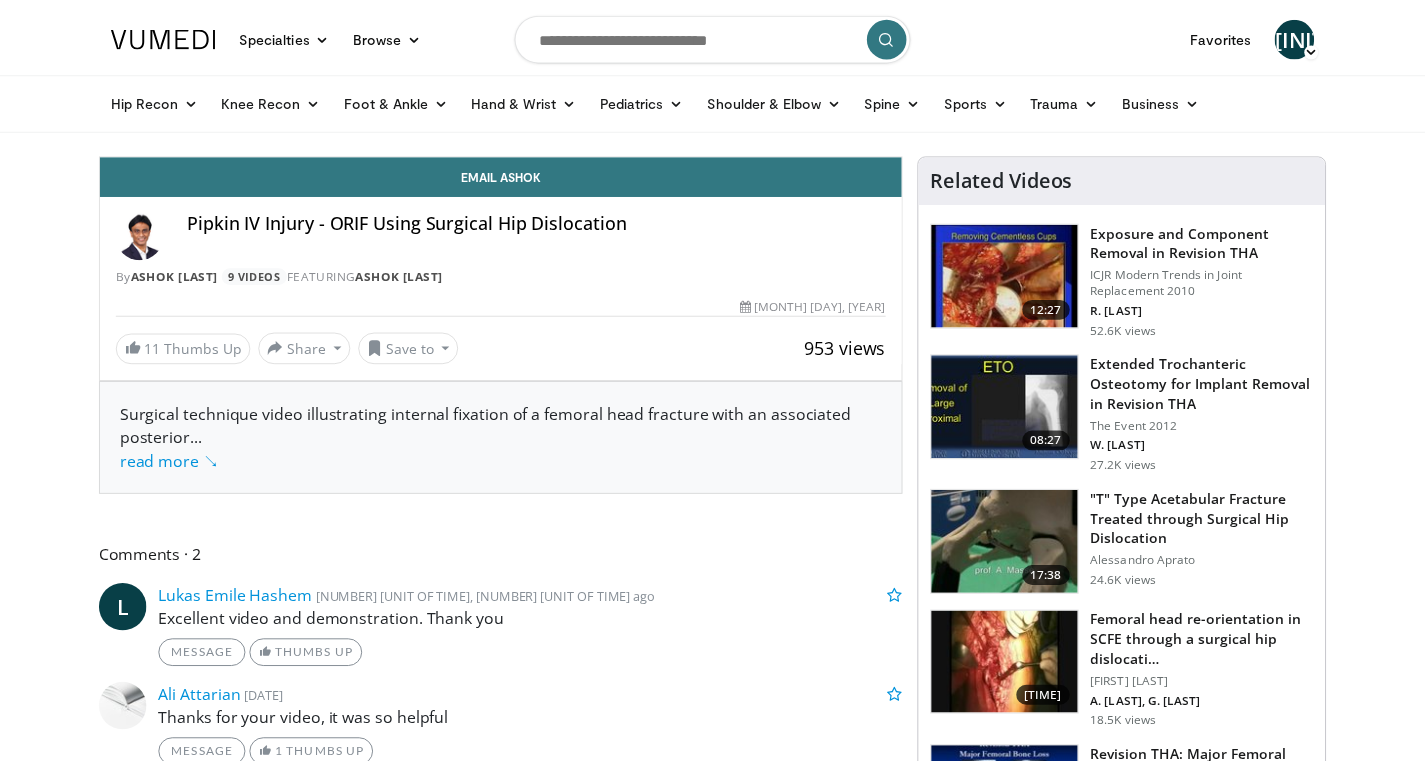 scroll, scrollTop: 0, scrollLeft: 0, axis: both 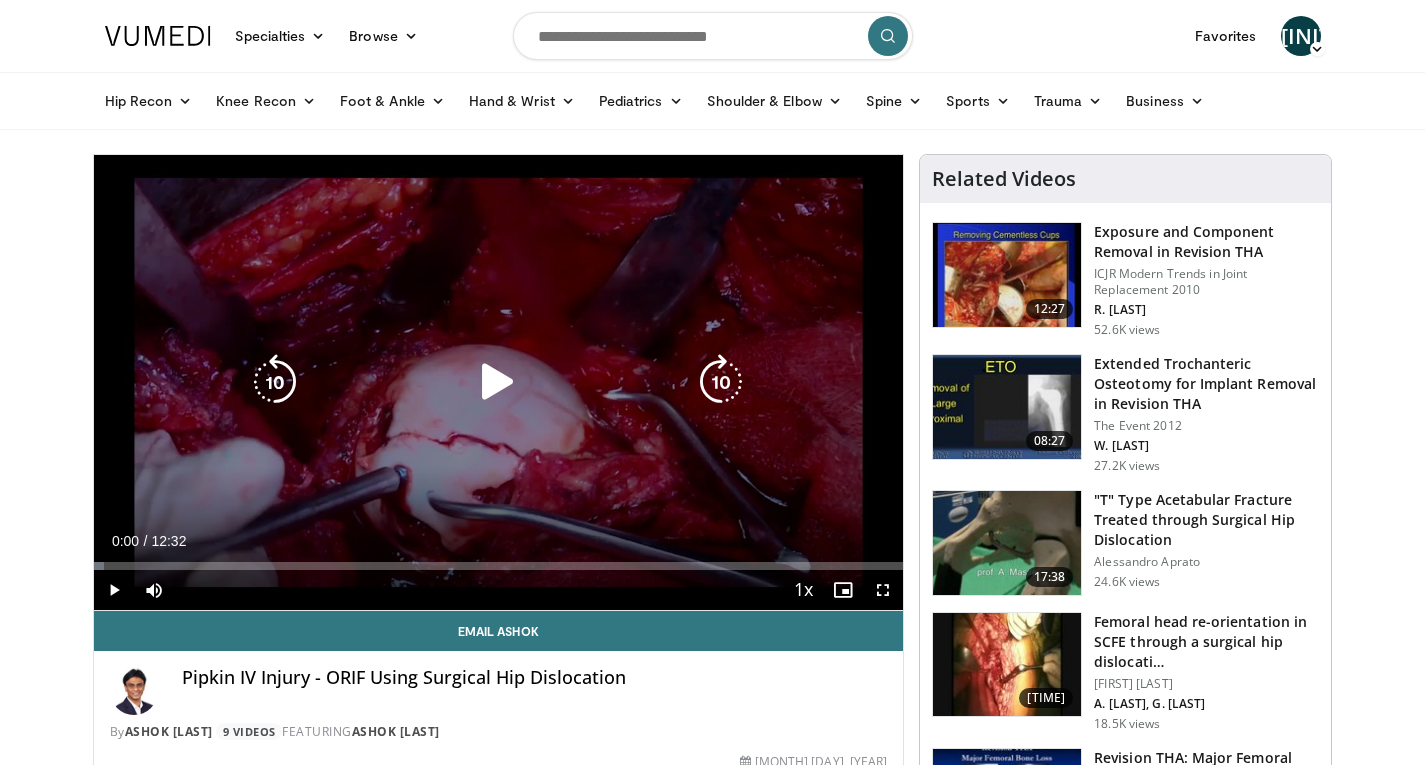 click at bounding box center (498, 382) 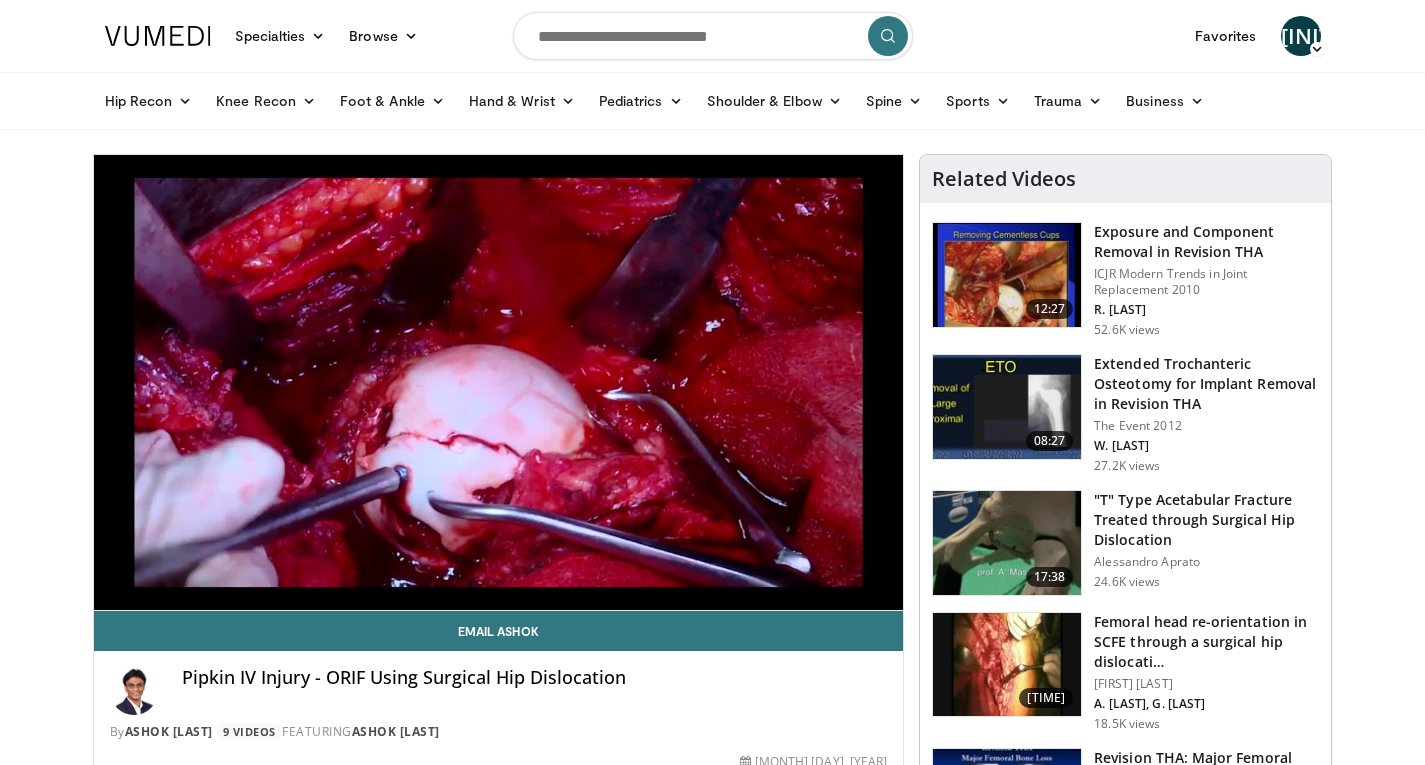 type 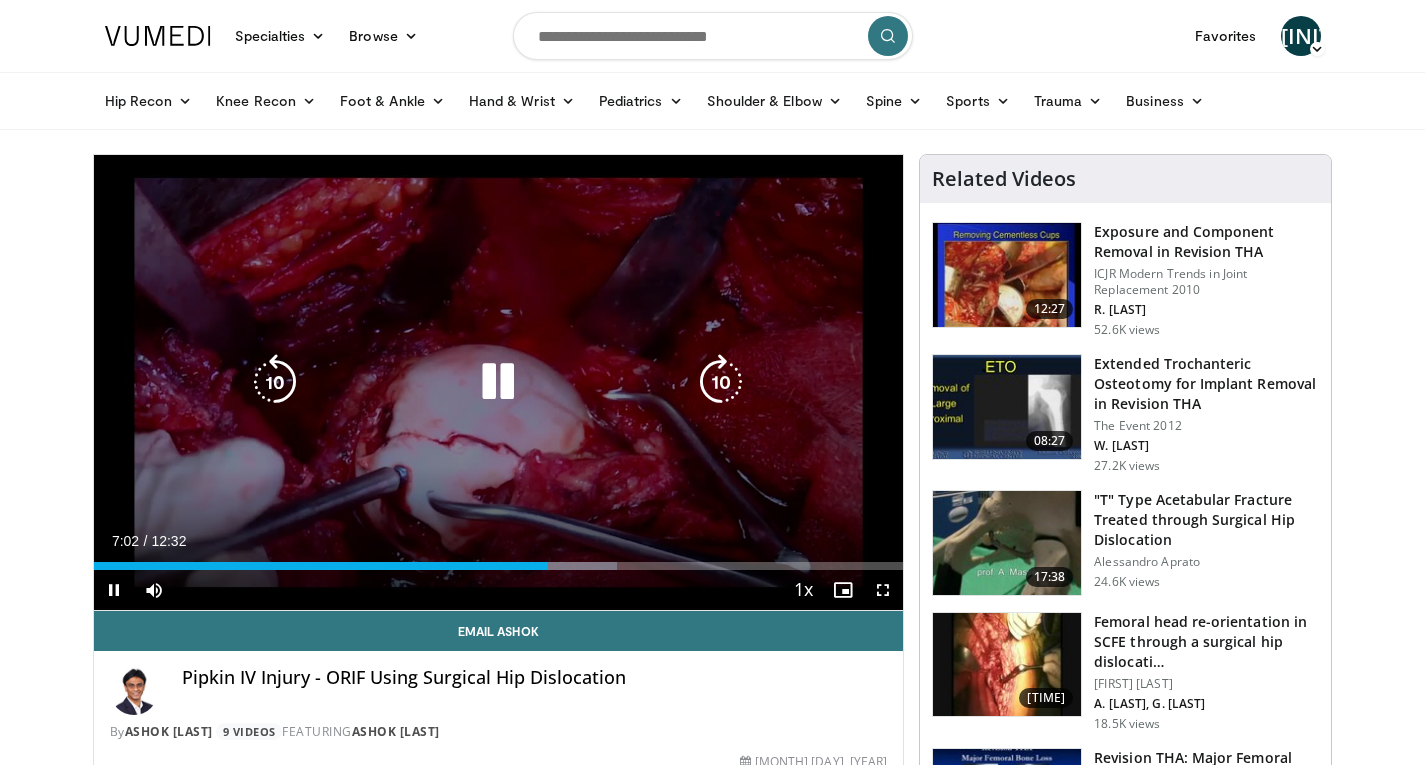 click at bounding box center (498, 382) 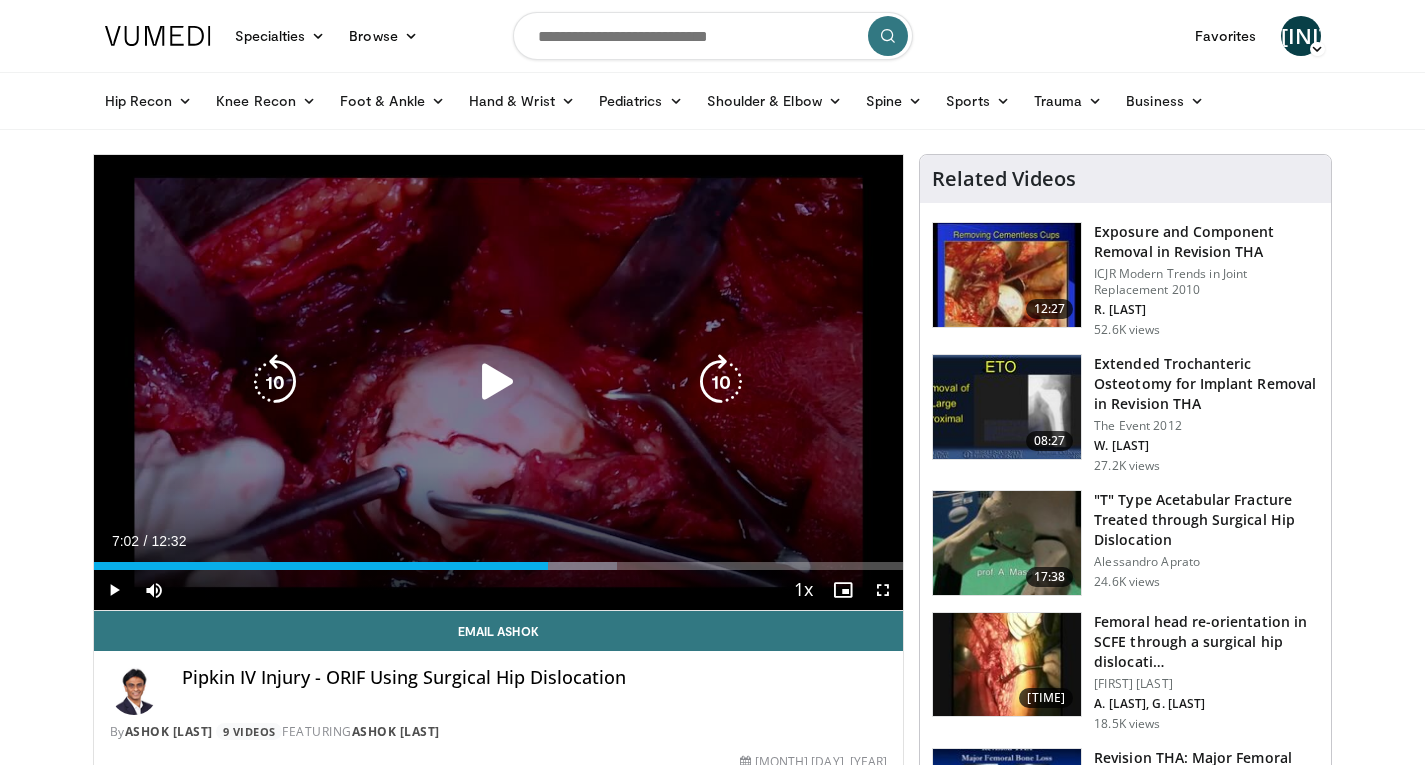 click at bounding box center [498, 382] 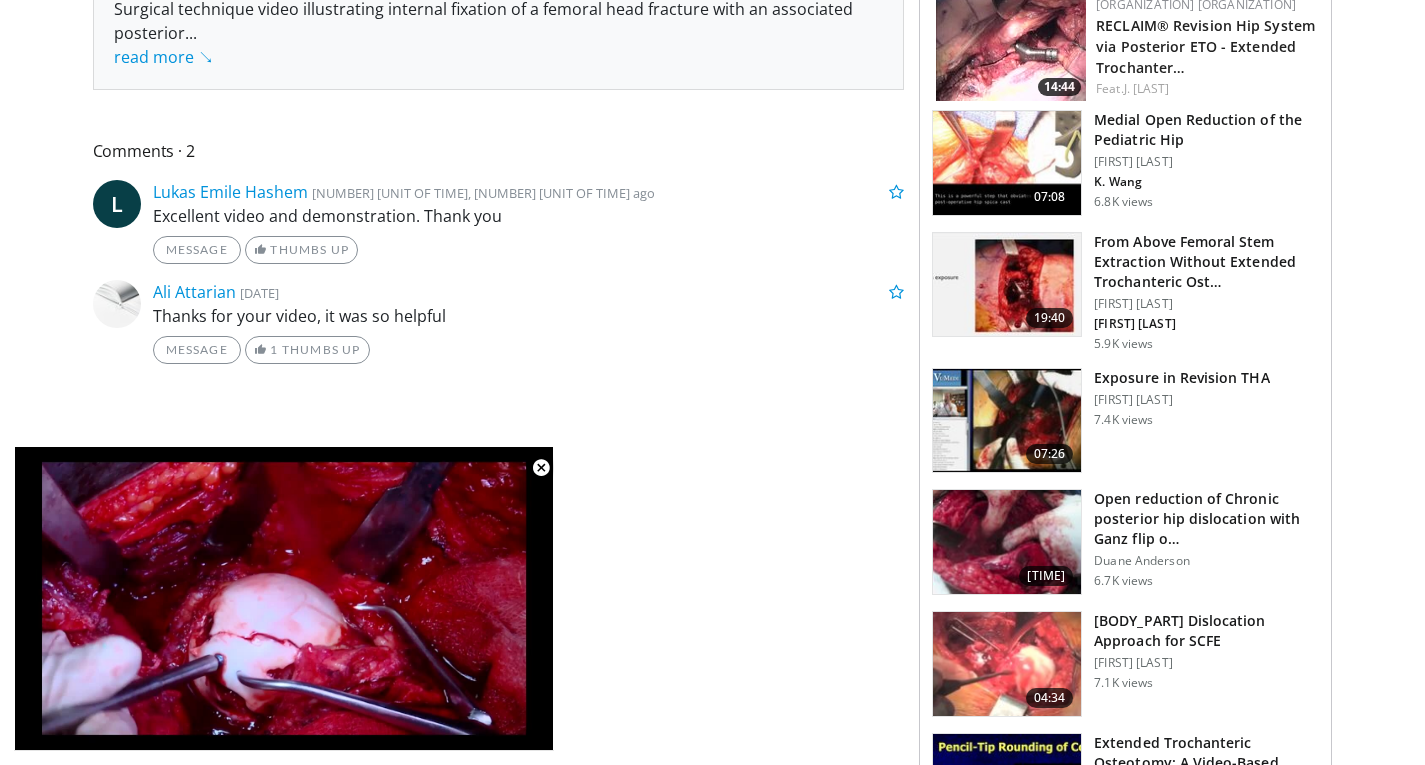 scroll, scrollTop: 866, scrollLeft: 0, axis: vertical 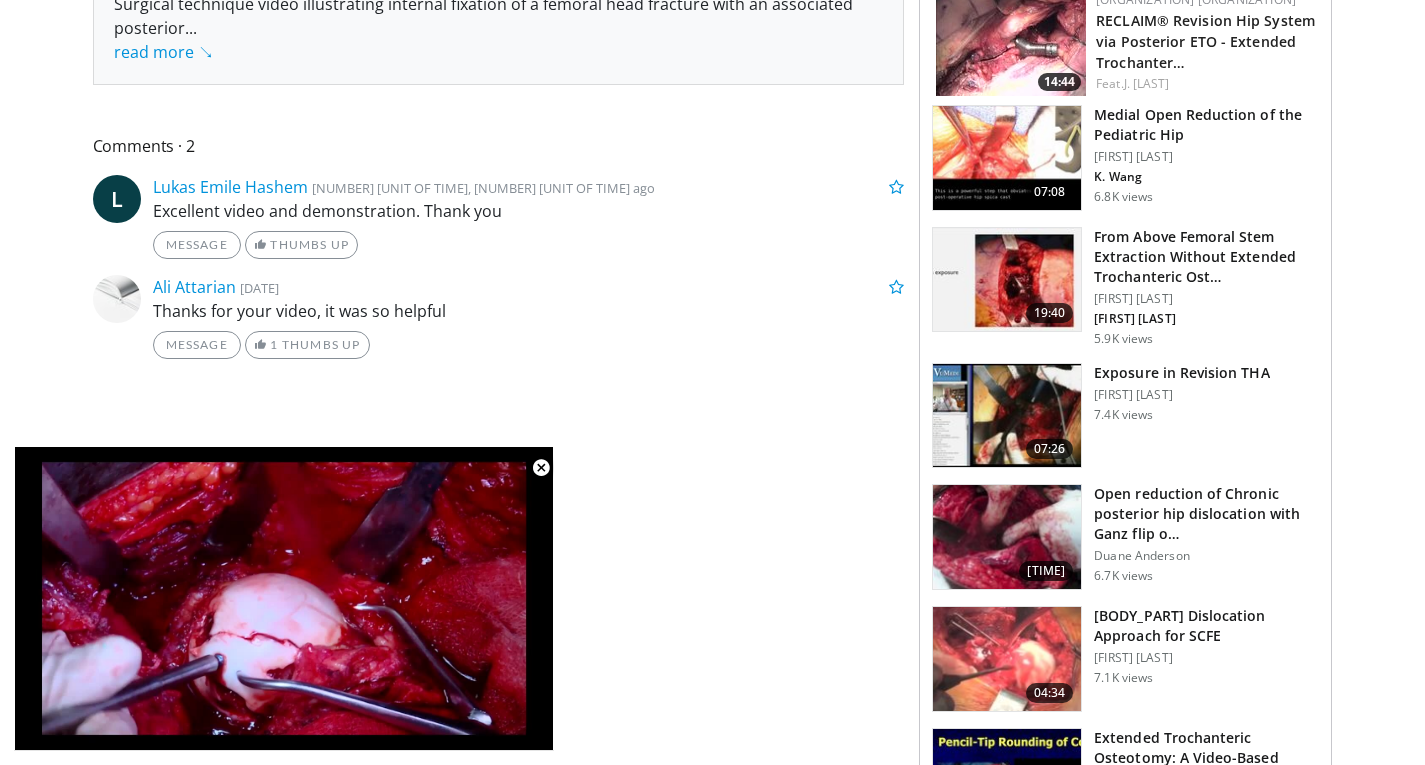 click at bounding box center [1007, 537] 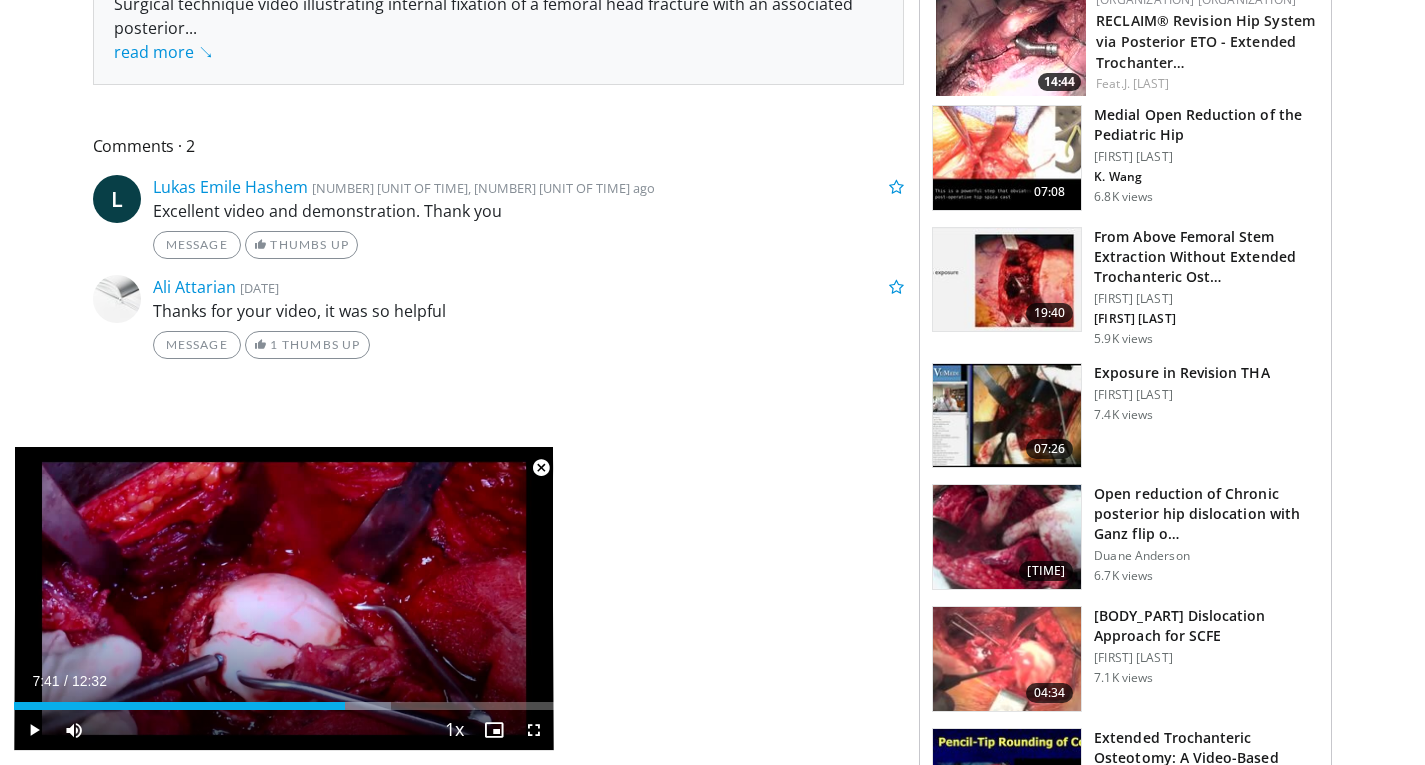click at bounding box center (541, 468) 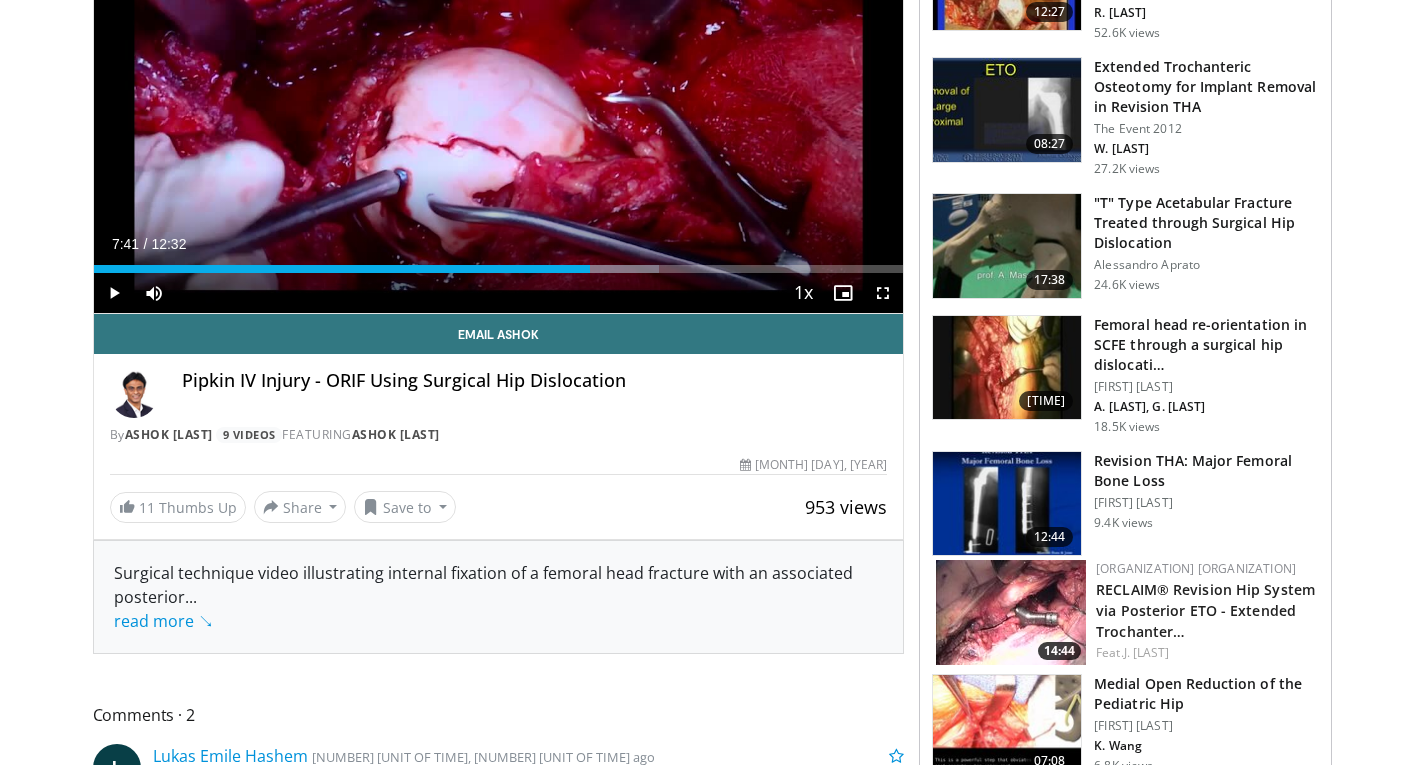 scroll, scrollTop: 0, scrollLeft: 0, axis: both 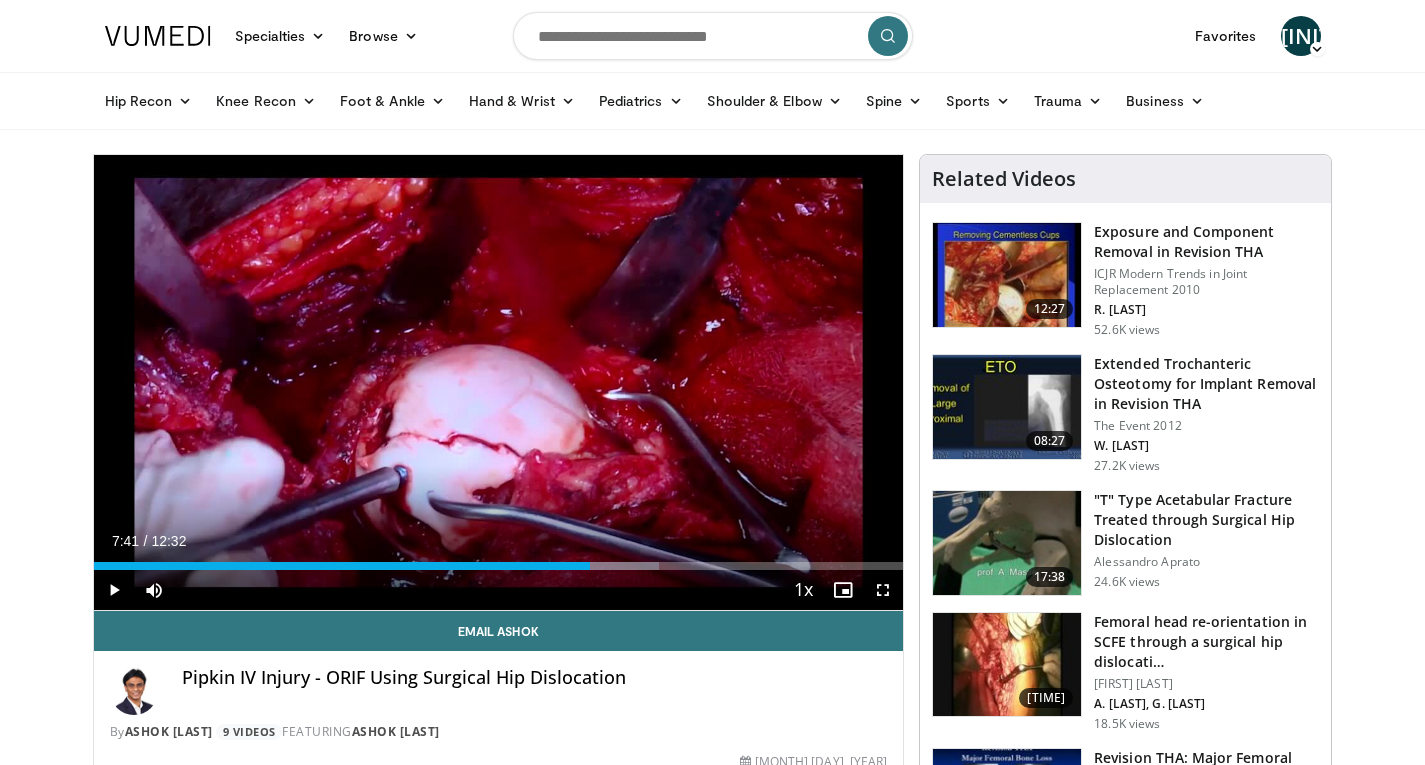 click at bounding box center (713, 36) 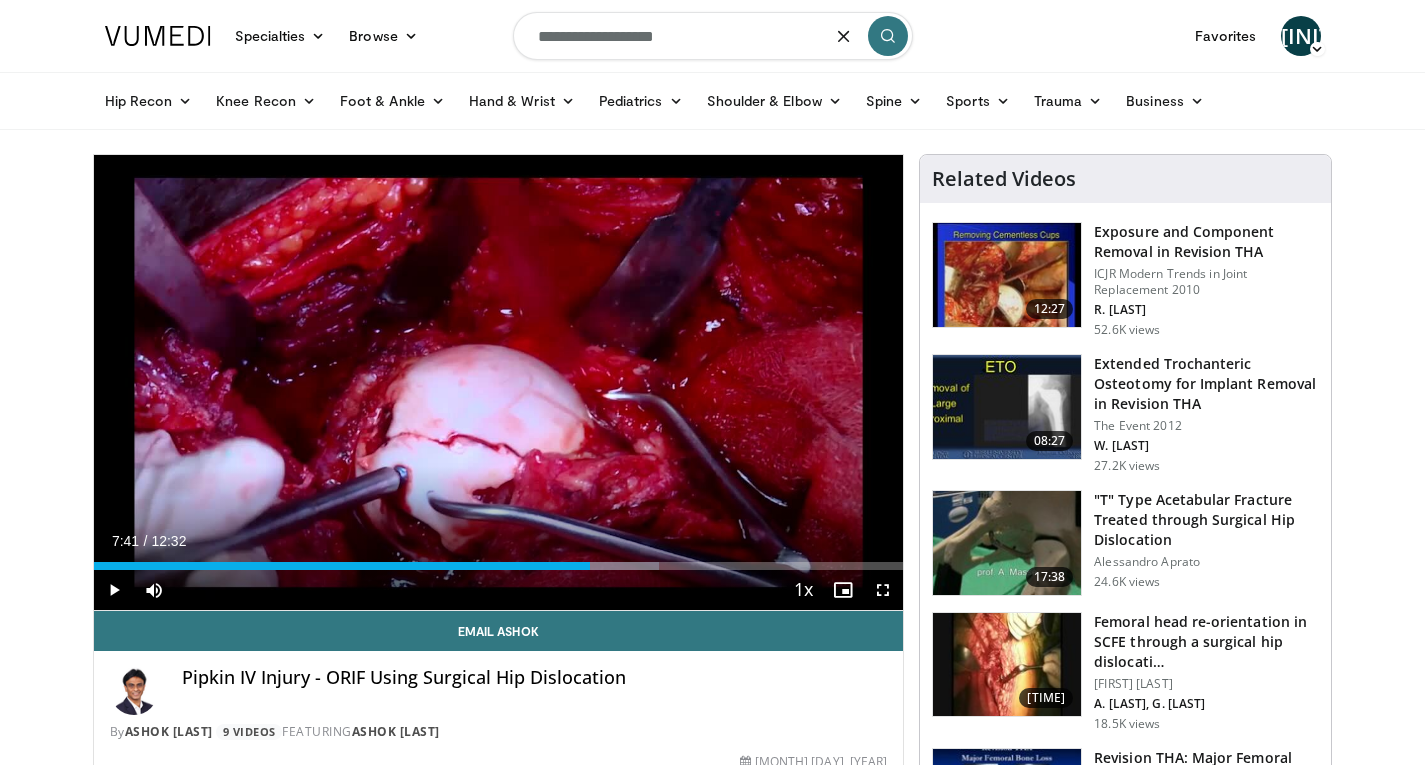 type on "**********" 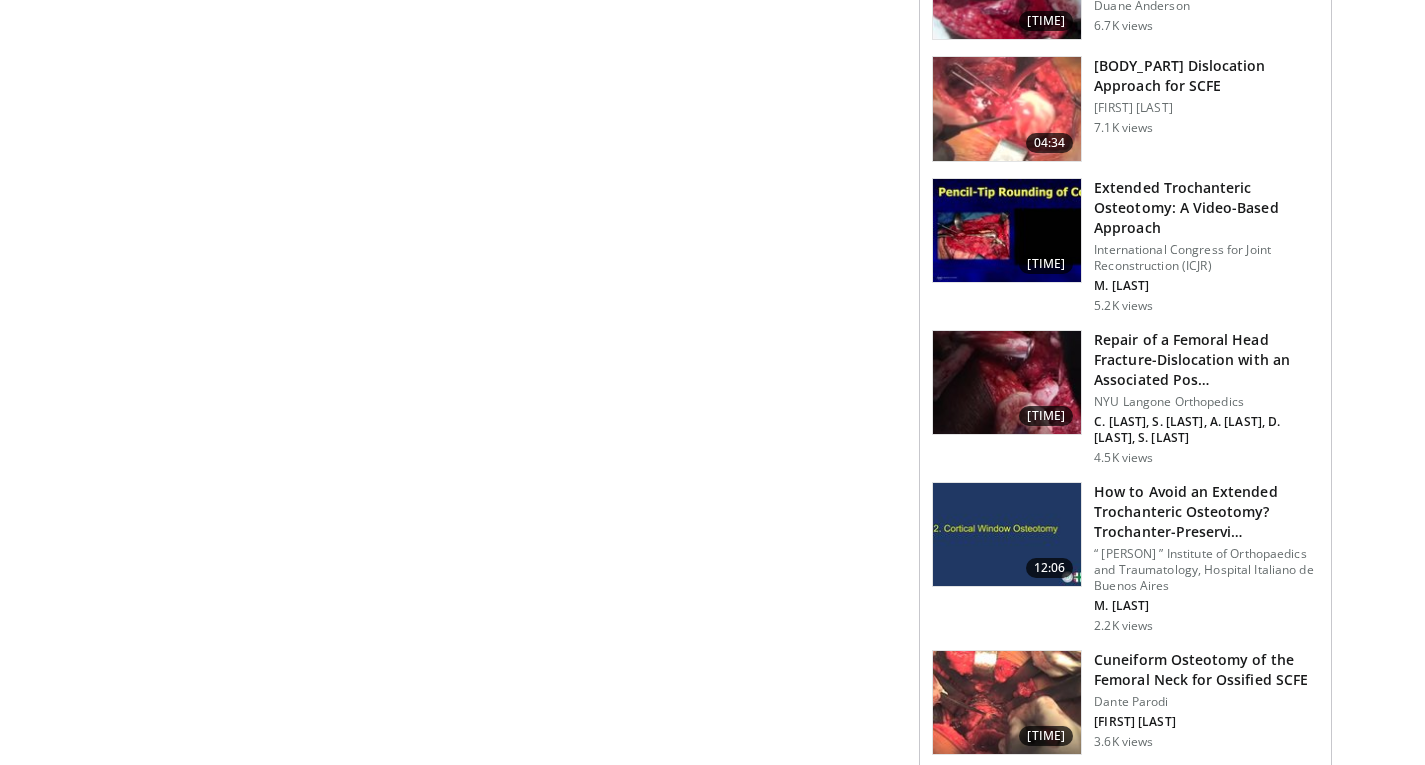 scroll, scrollTop: 1413, scrollLeft: 0, axis: vertical 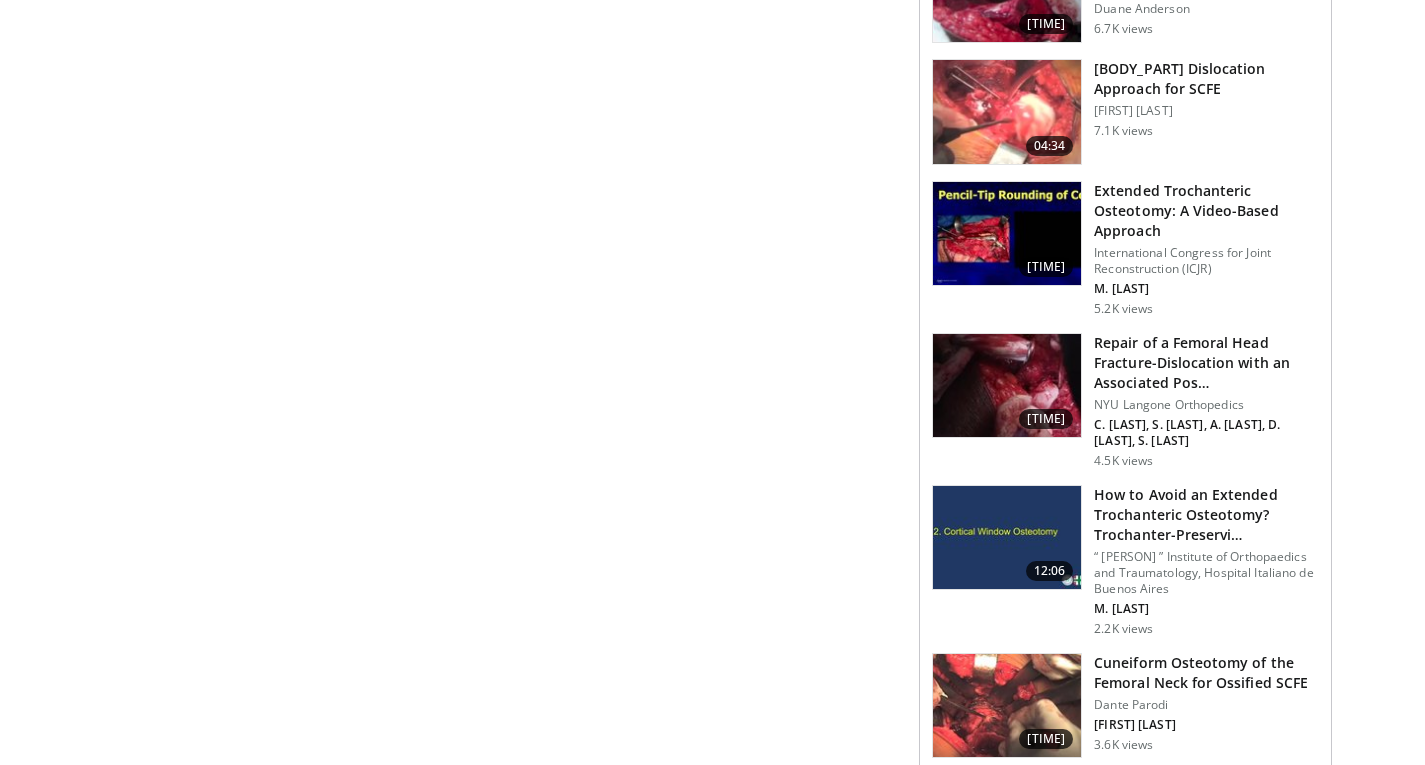 click at bounding box center [1007, 386] 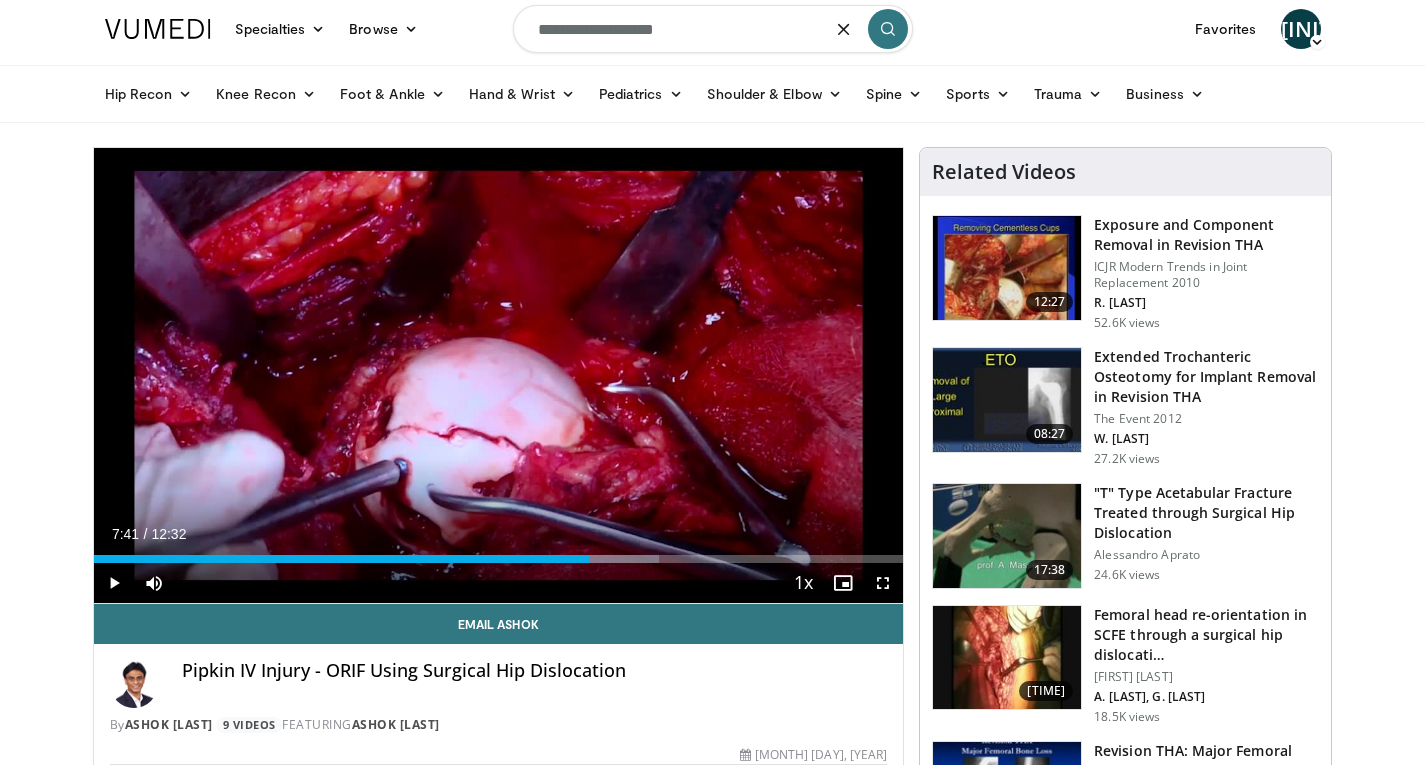 scroll, scrollTop: 0, scrollLeft: 0, axis: both 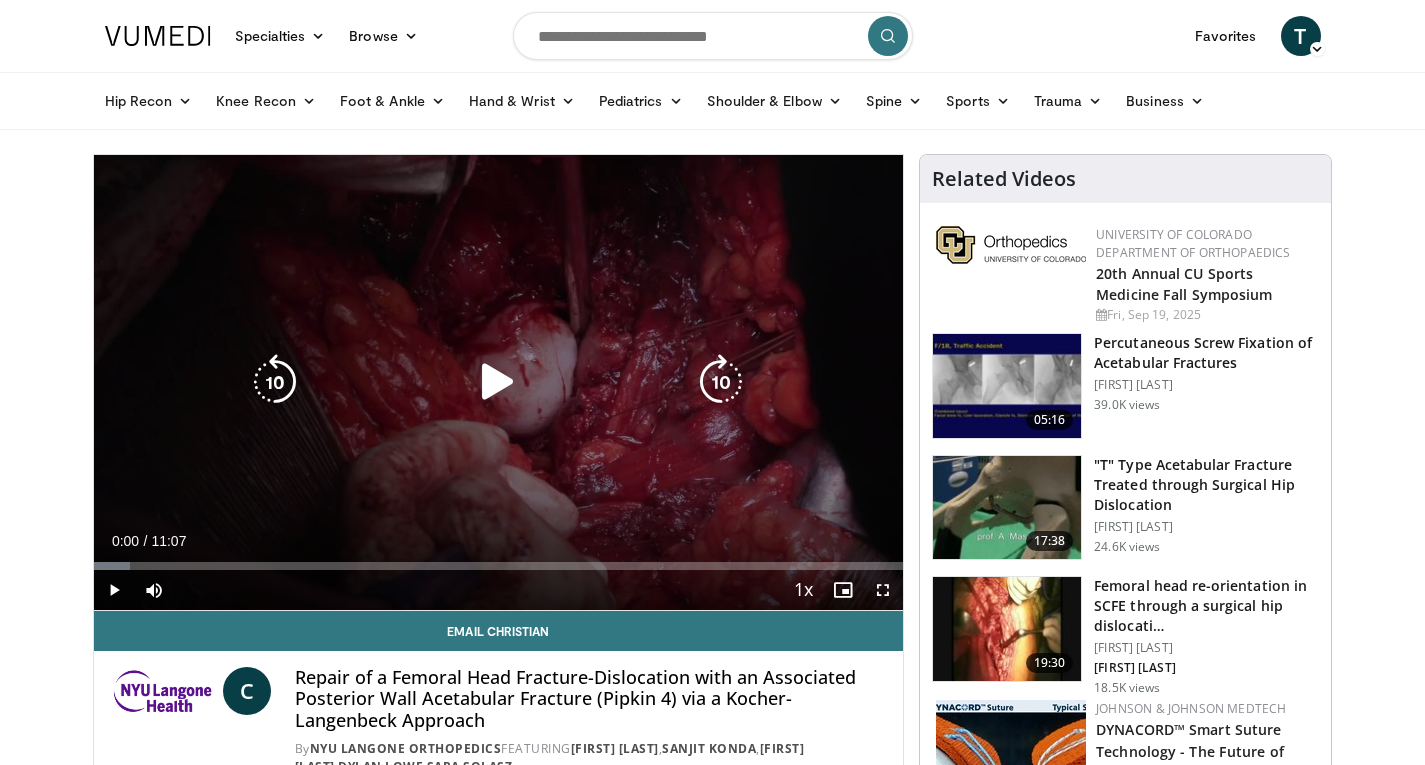 click at bounding box center (498, 382) 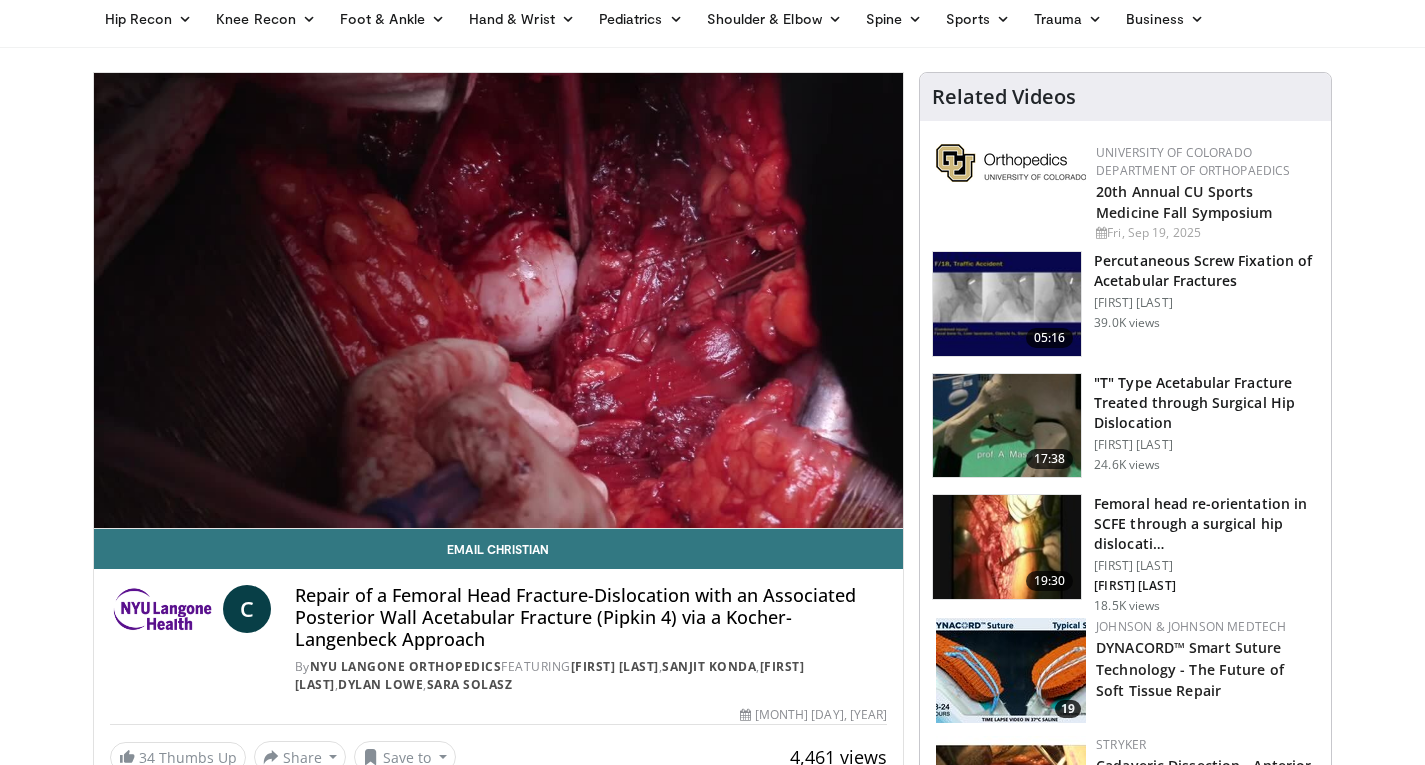 scroll, scrollTop: 0, scrollLeft: 0, axis: both 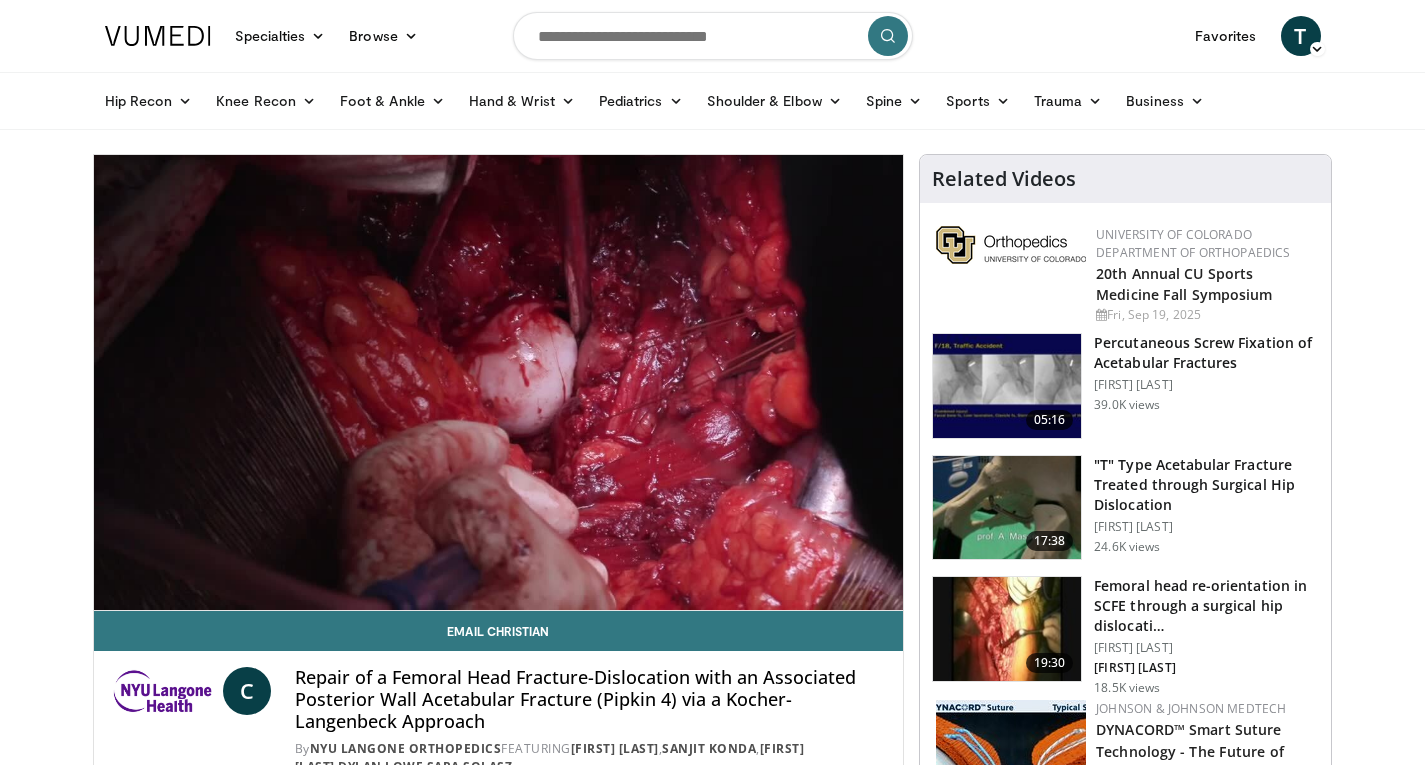 type 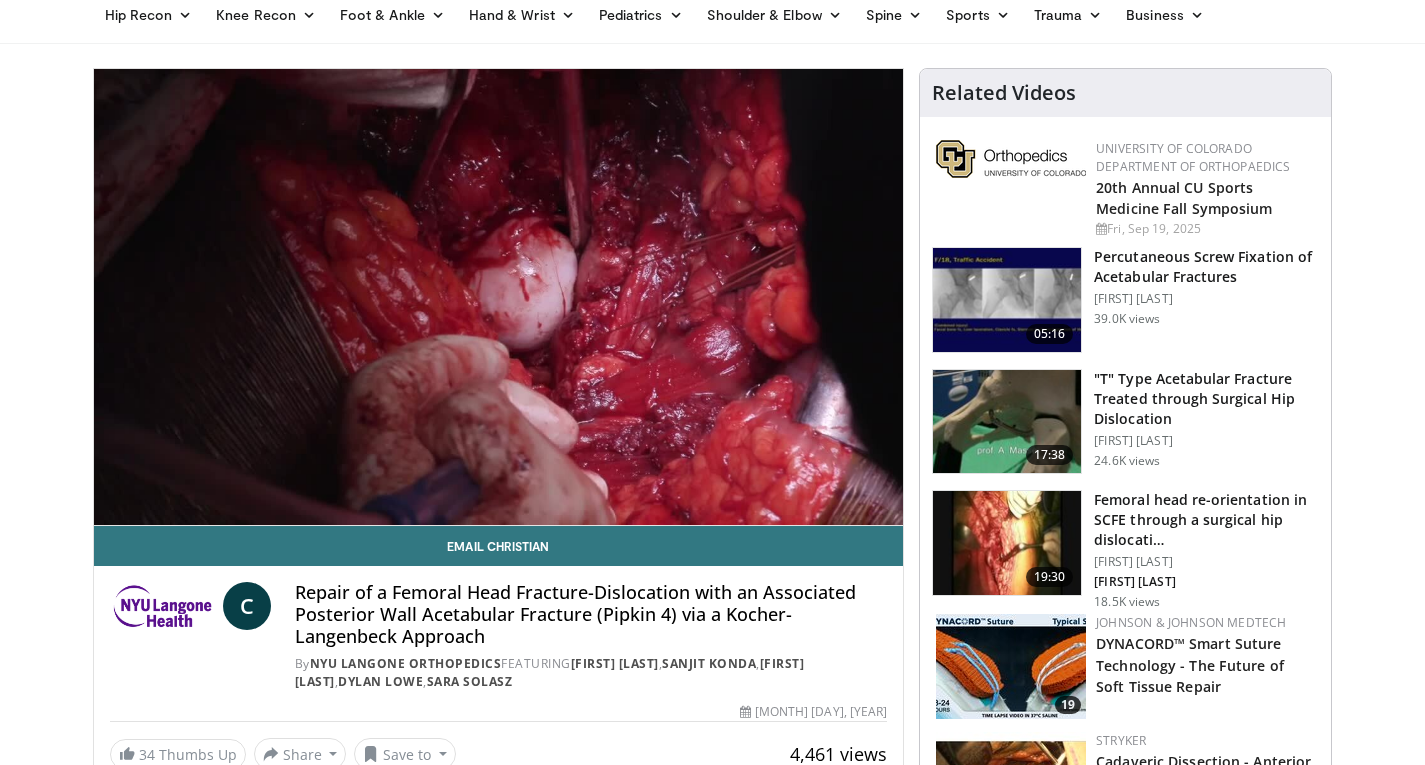 scroll, scrollTop: 0, scrollLeft: 0, axis: both 